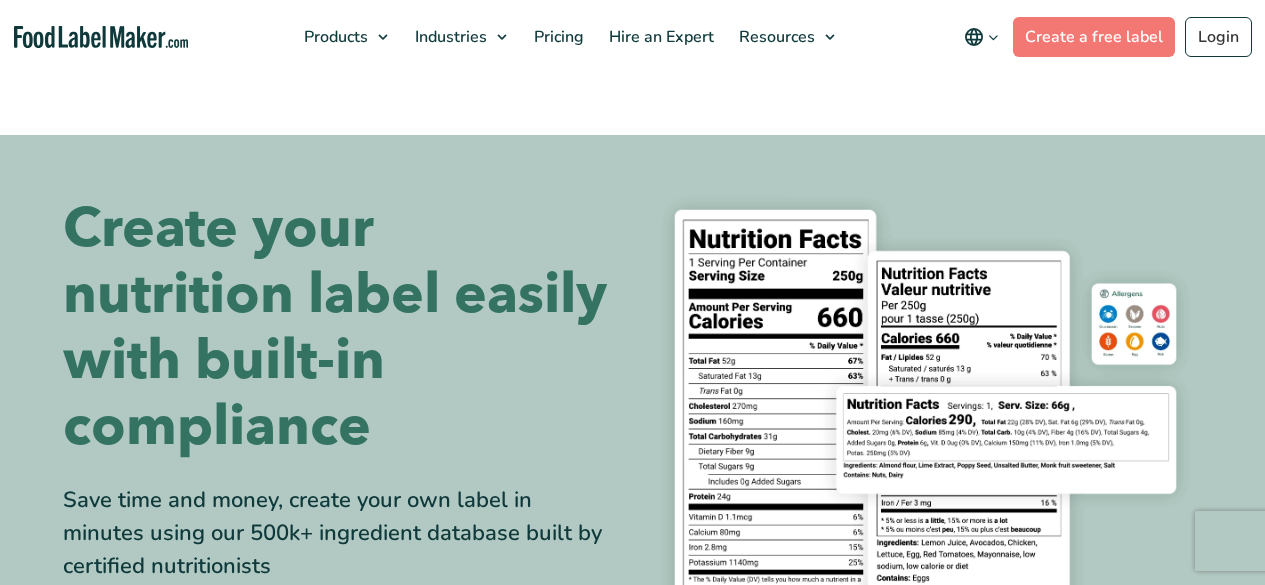 scroll, scrollTop: 0, scrollLeft: 0, axis: both 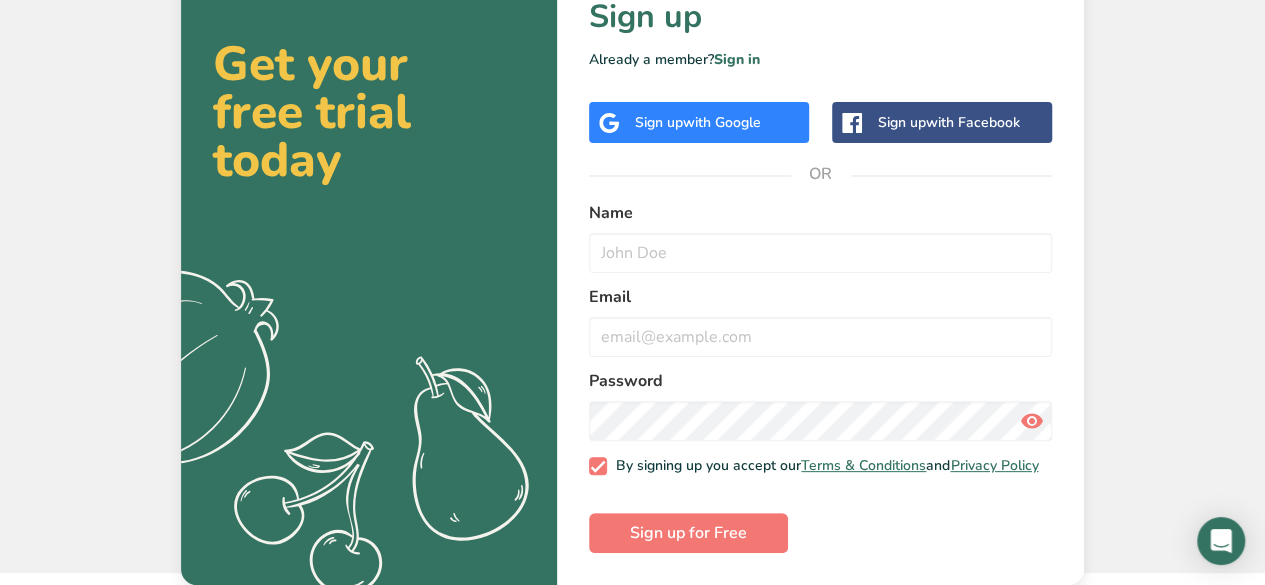 click on "Sign up  with Google" at bounding box center (699, 122) 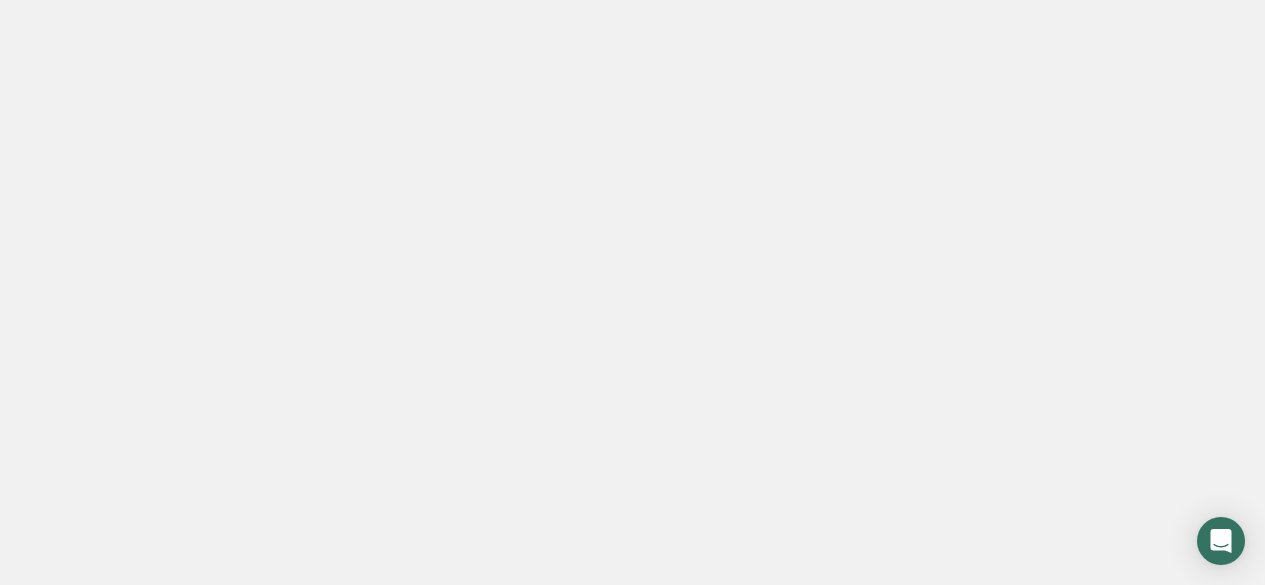 scroll, scrollTop: 0, scrollLeft: 0, axis: both 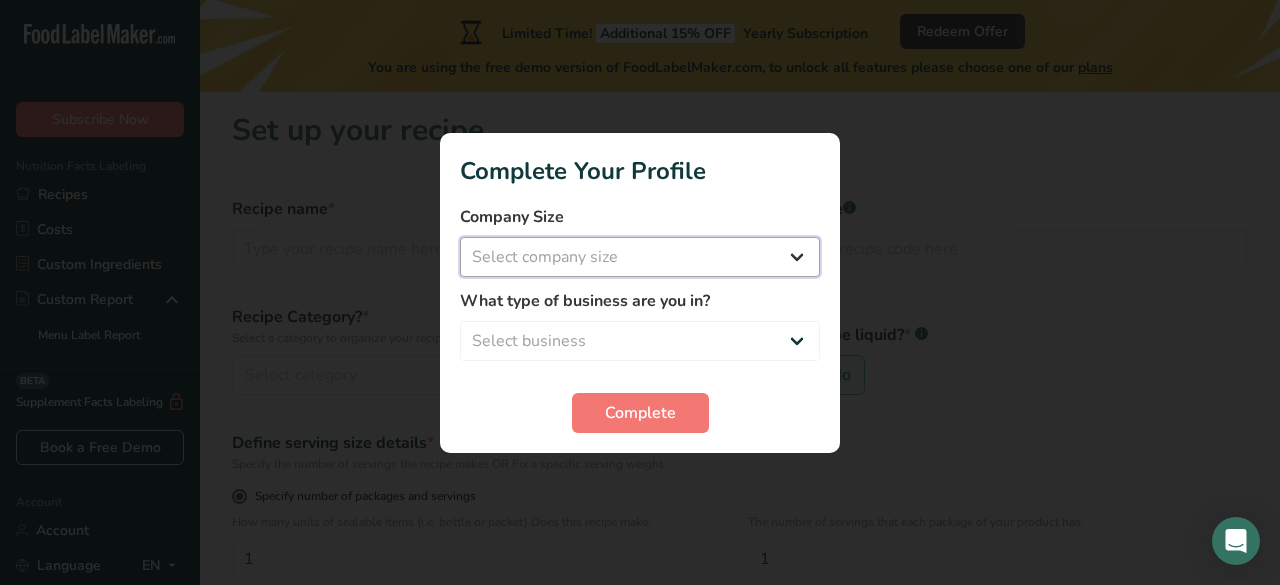click on "Select company size
Fewer than 10 Employees
10 to 50 Employees
51 to 500 Employees
Over 500 Employees" at bounding box center [640, 257] 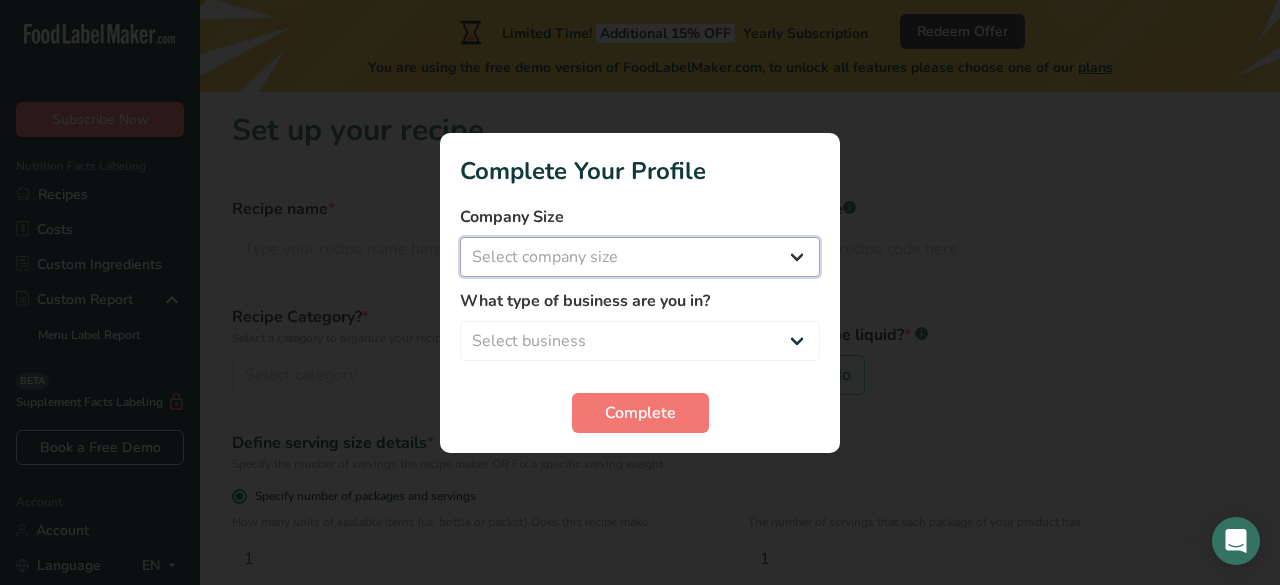 select on "1" 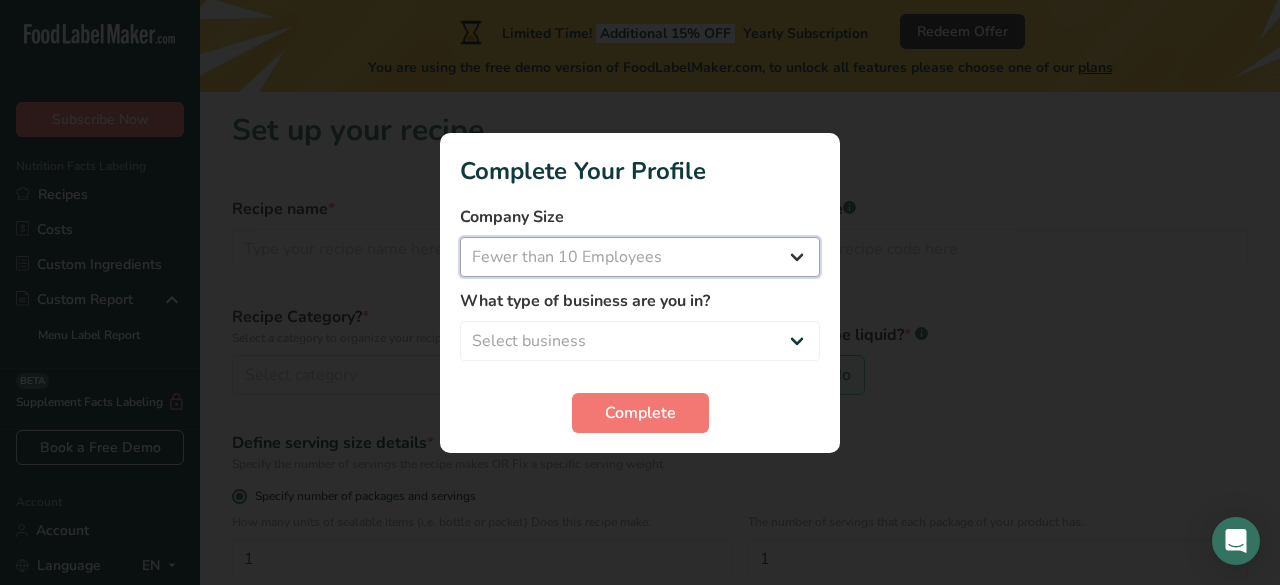 click on "Select company size
Fewer than 10 Employees
10 to 50 Employees
51 to 500 Employees
Over 500 Employees" at bounding box center (640, 257) 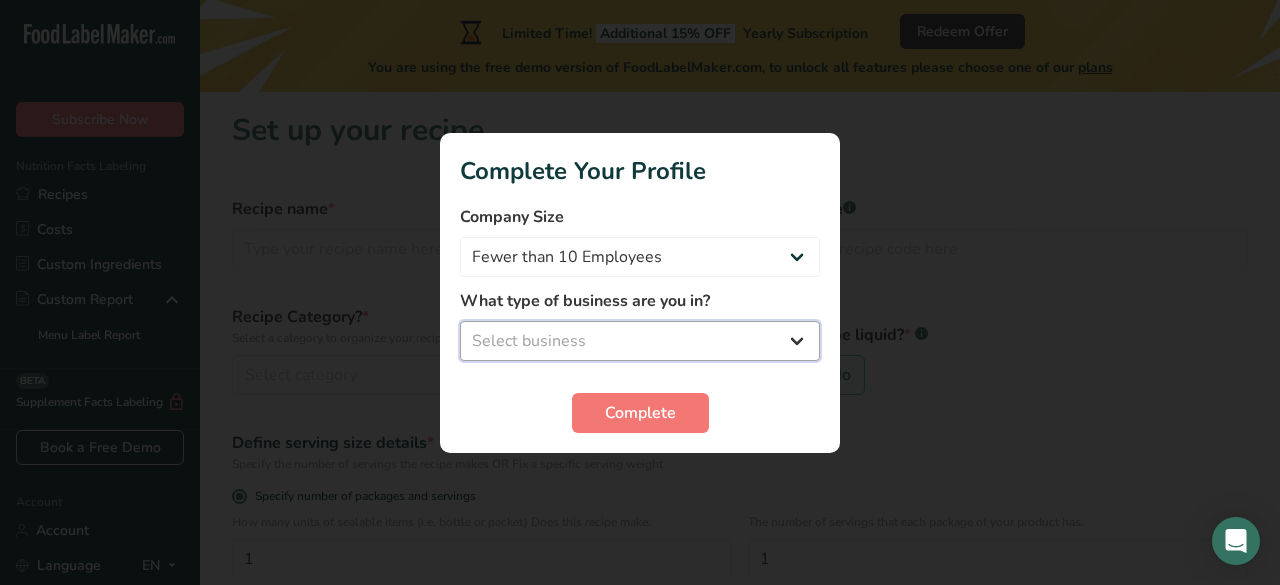 click on "Select business
Packaged Food Manufacturer
Restaurant & Cafe
Bakery
Meal Plans & Catering Company
Nutritionist
Food Blogger
Personal Trainer
Other" at bounding box center [640, 341] 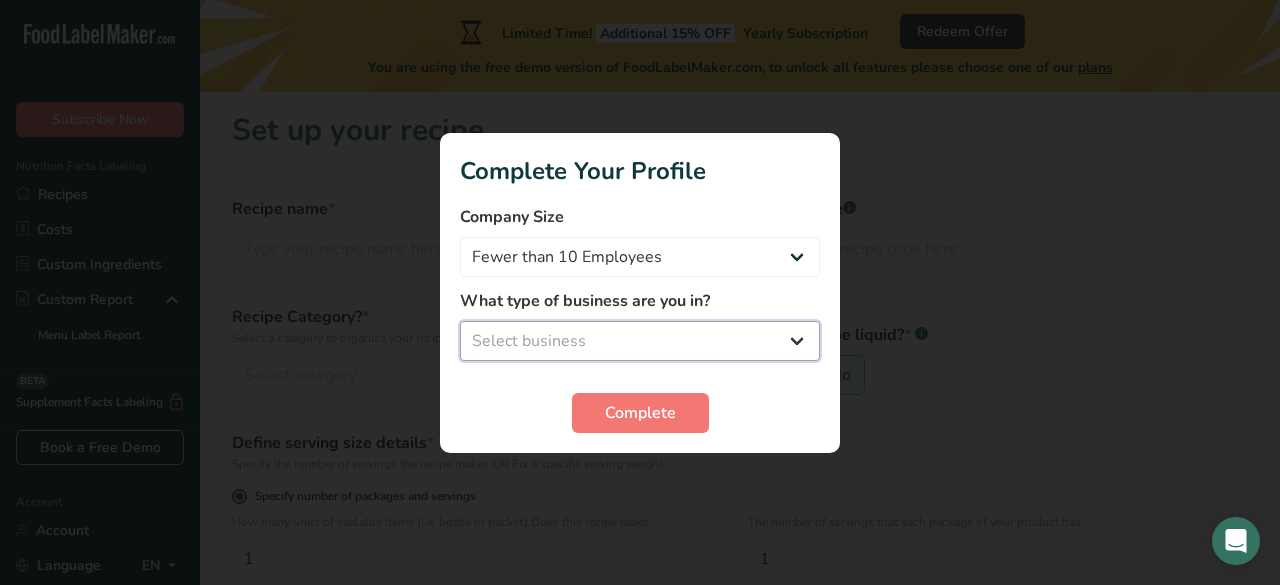 select on "8" 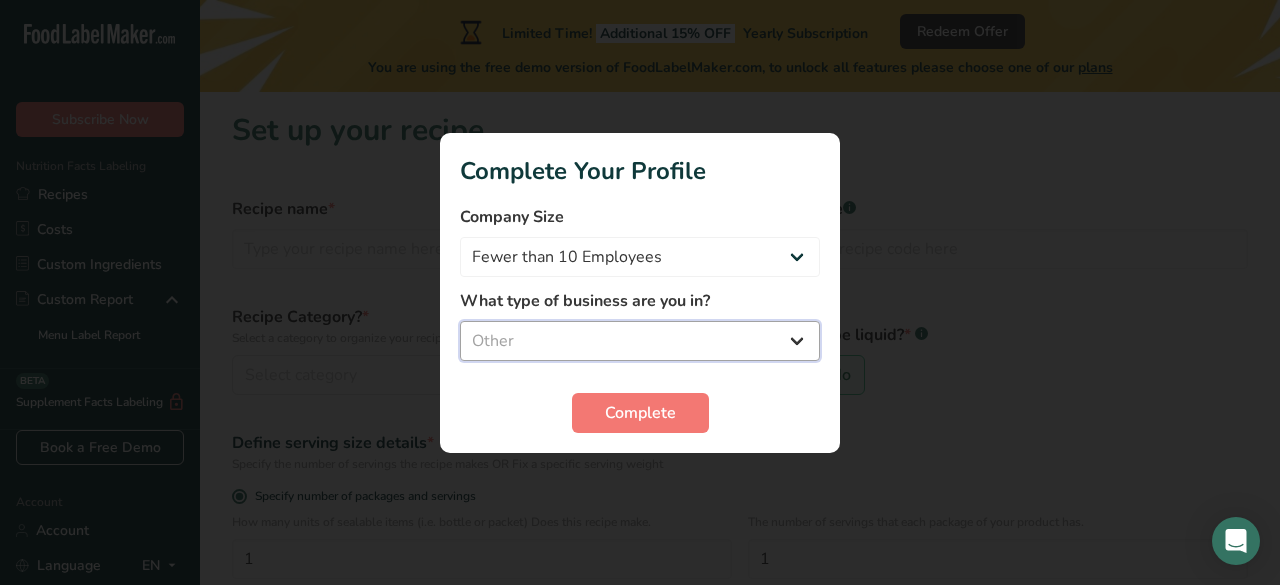 click on "Select business
Packaged Food Manufacturer
Restaurant & Cafe
Bakery
Meal Plans & Catering Company
Nutritionist
Food Blogger
Personal Trainer
Other" at bounding box center (640, 341) 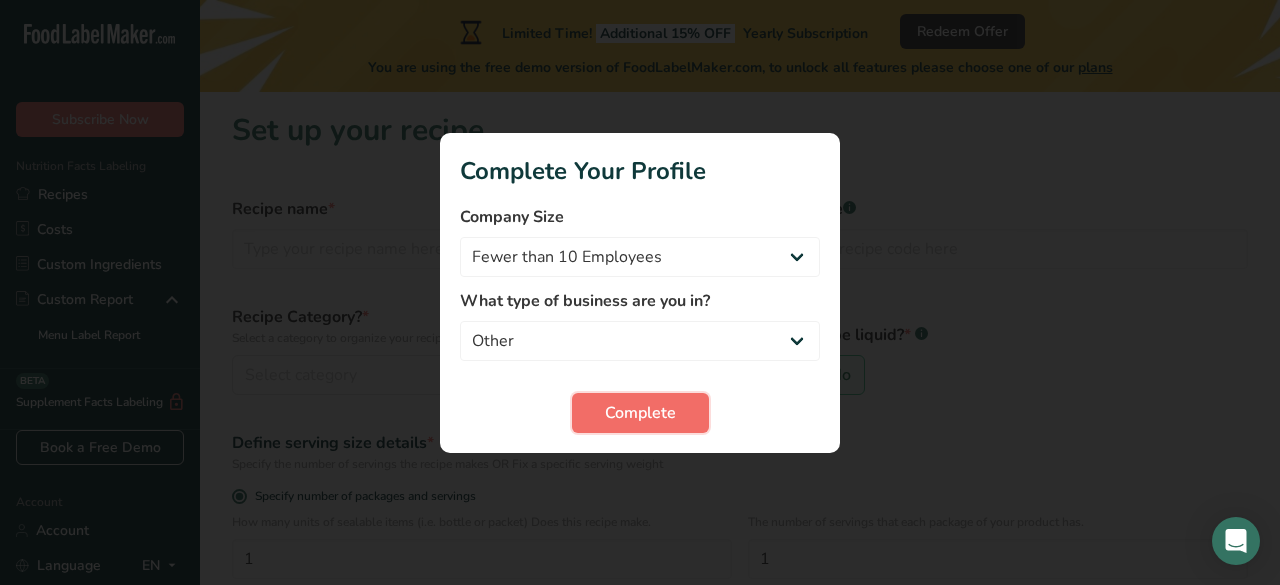 click on "Complete" at bounding box center (640, 413) 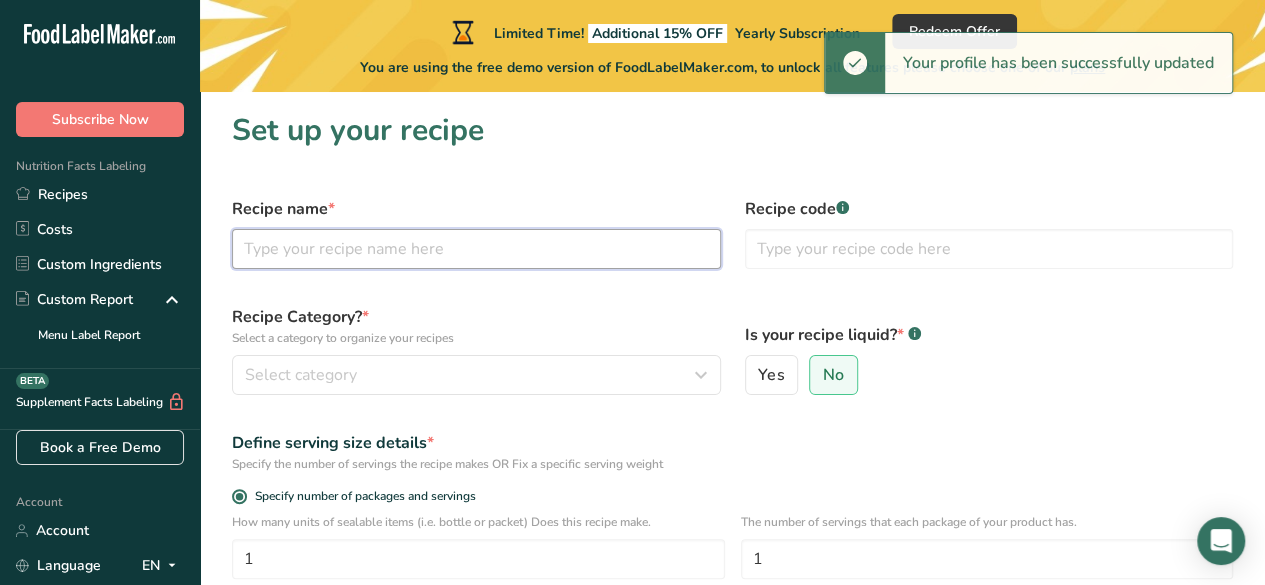 click at bounding box center [476, 249] 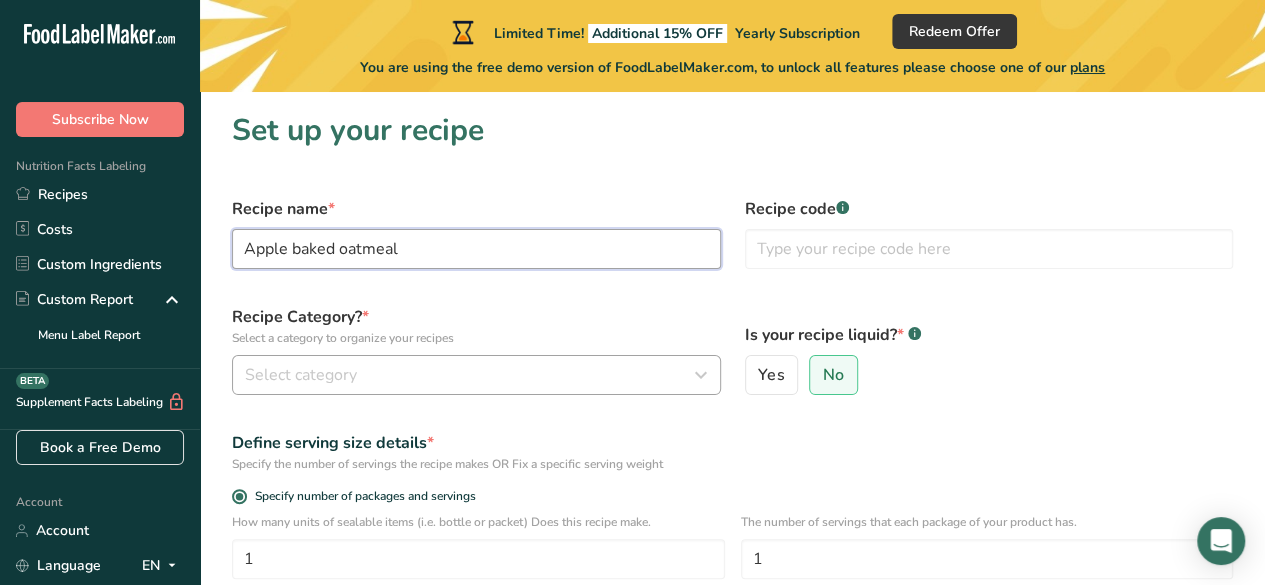 type on "Apple baked oatmeal" 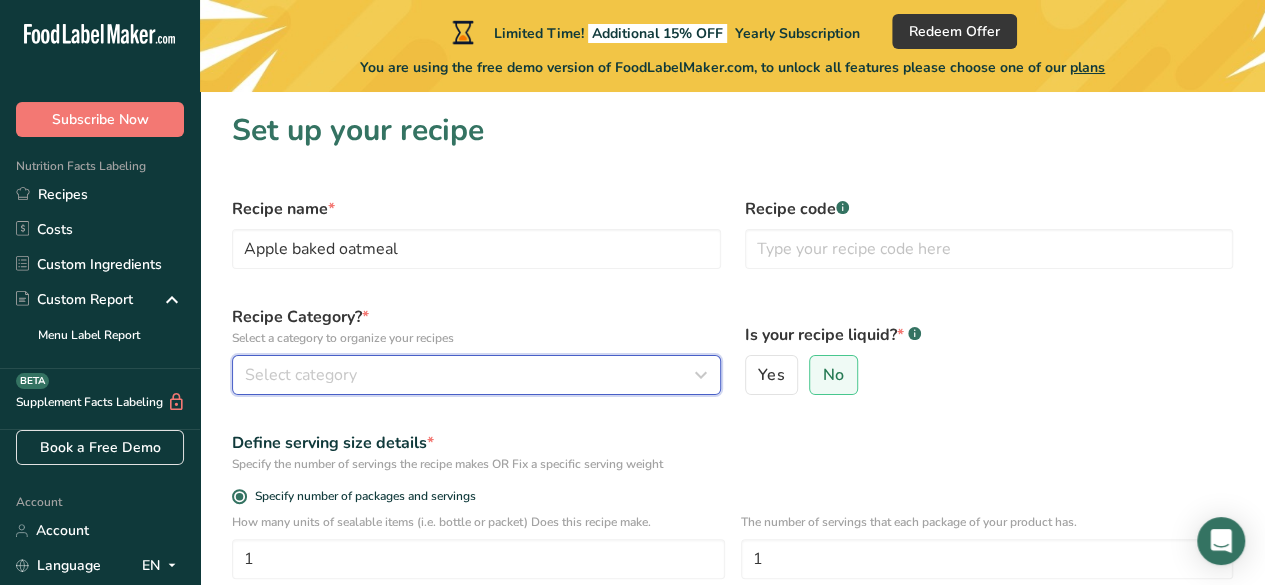 click on "Select category" at bounding box center [470, 375] 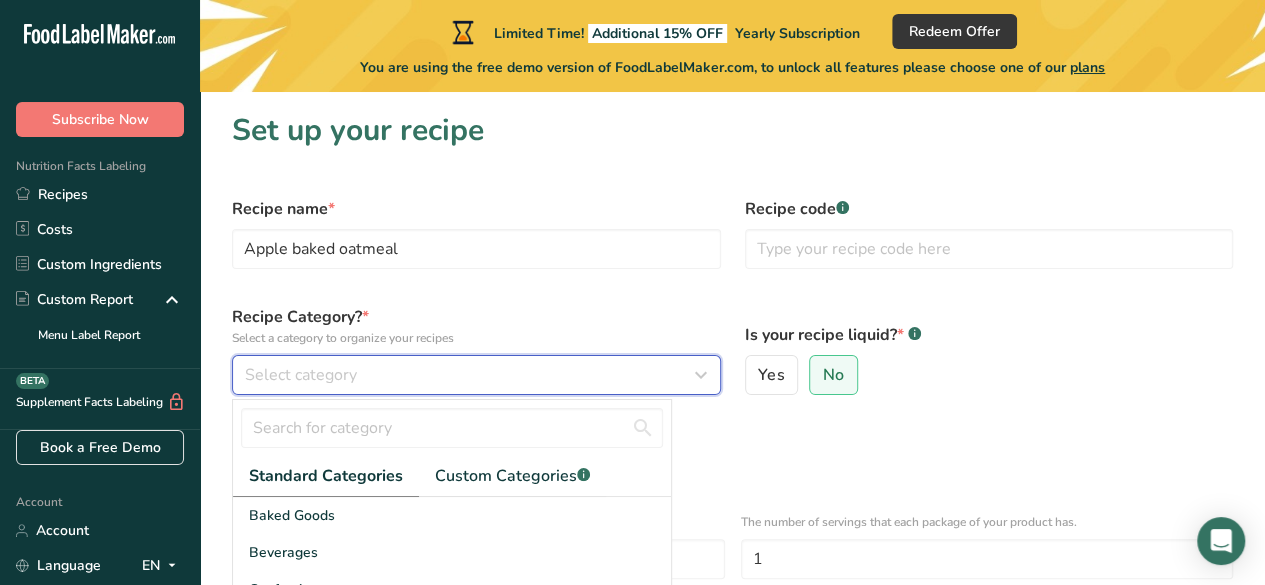 type 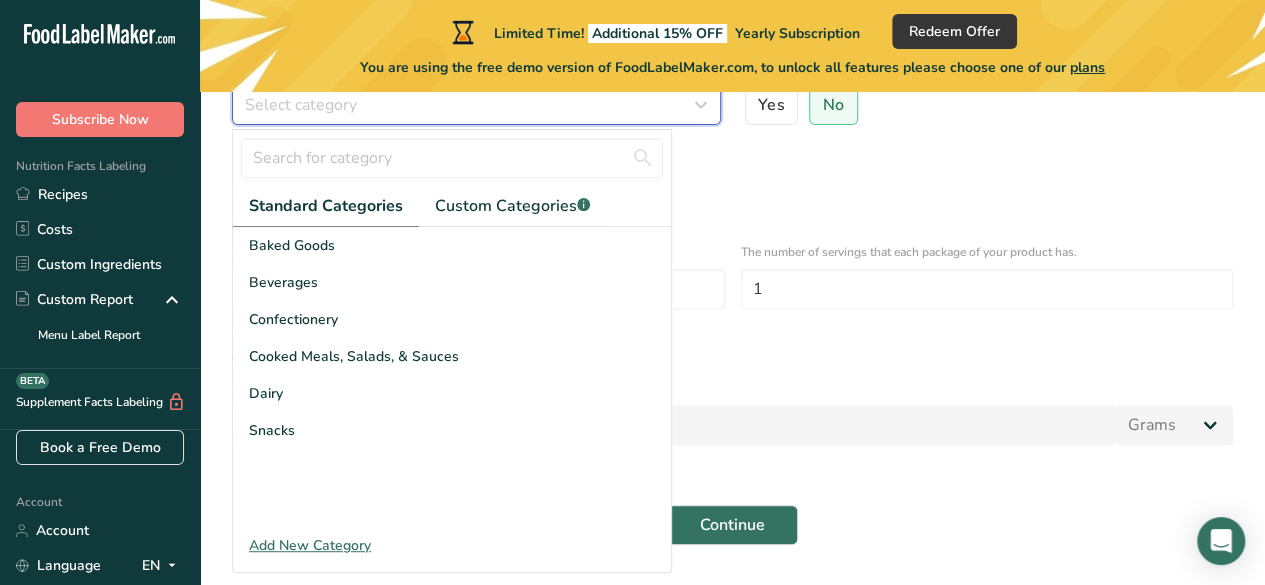 scroll, scrollTop: 272, scrollLeft: 0, axis: vertical 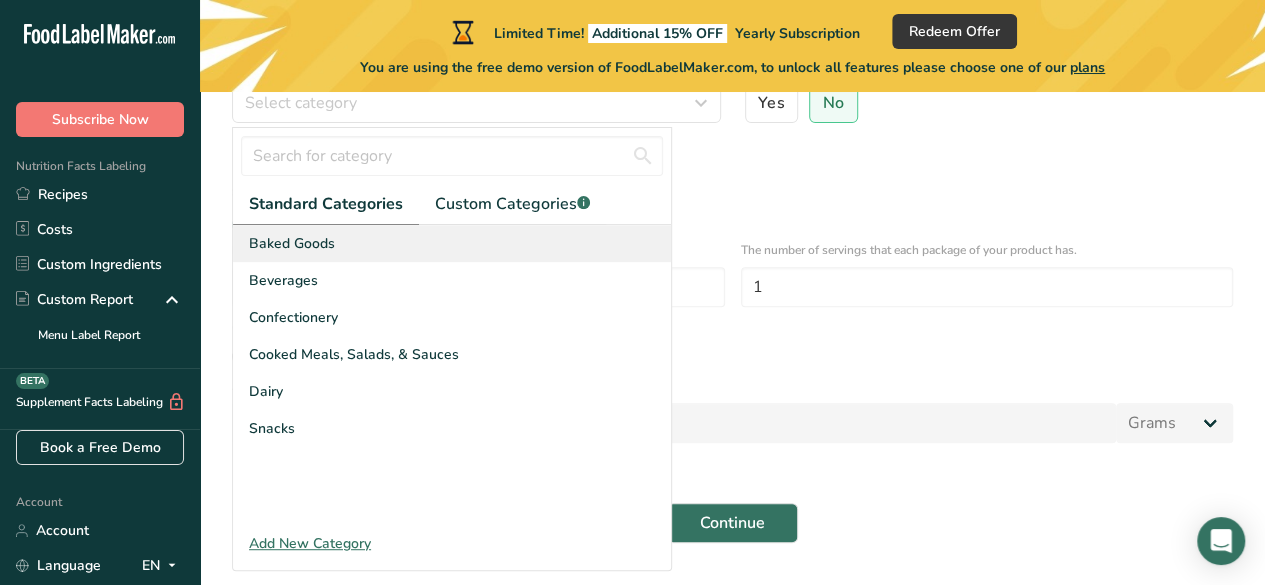 click on "Baked Goods" at bounding box center [292, 243] 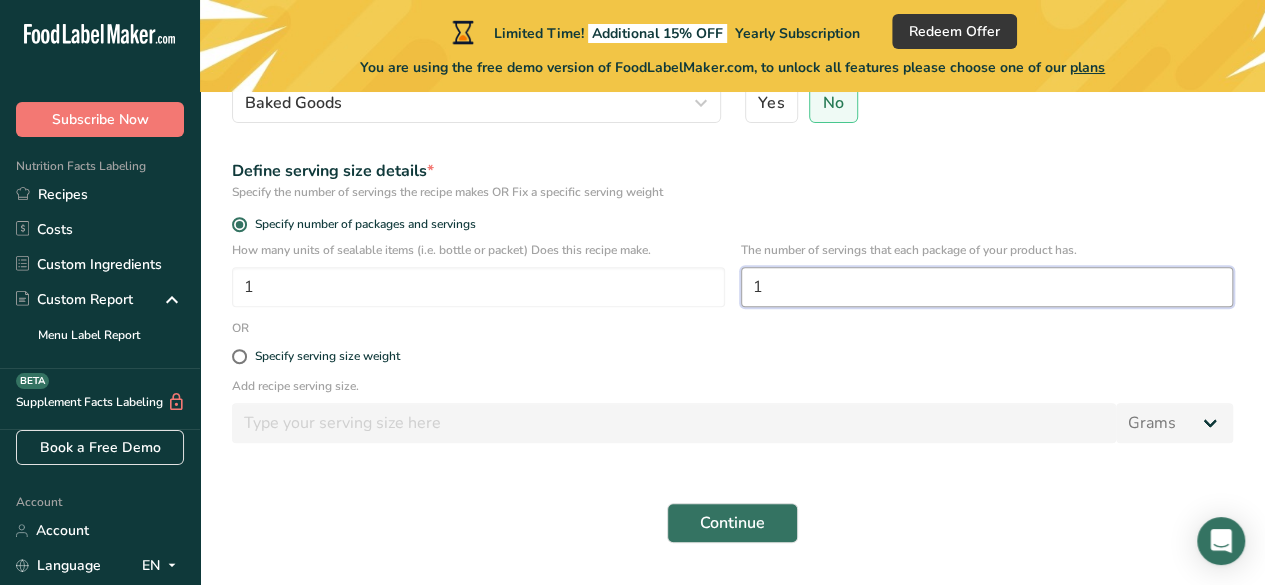 click on "1" at bounding box center (987, 287) 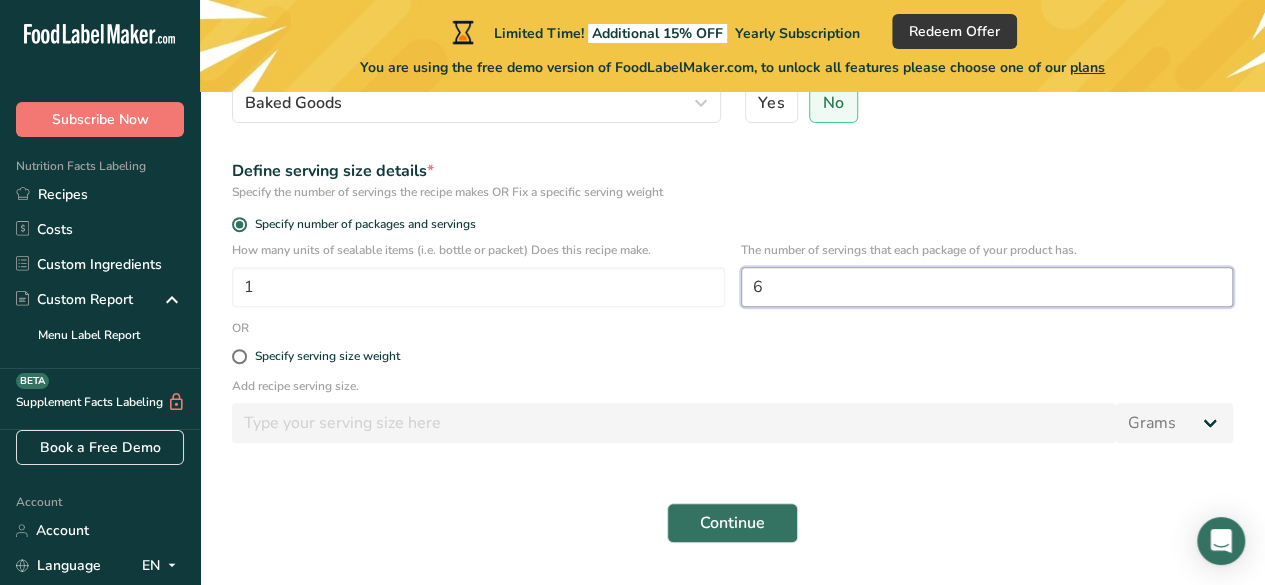 scroll, scrollTop: 326, scrollLeft: 0, axis: vertical 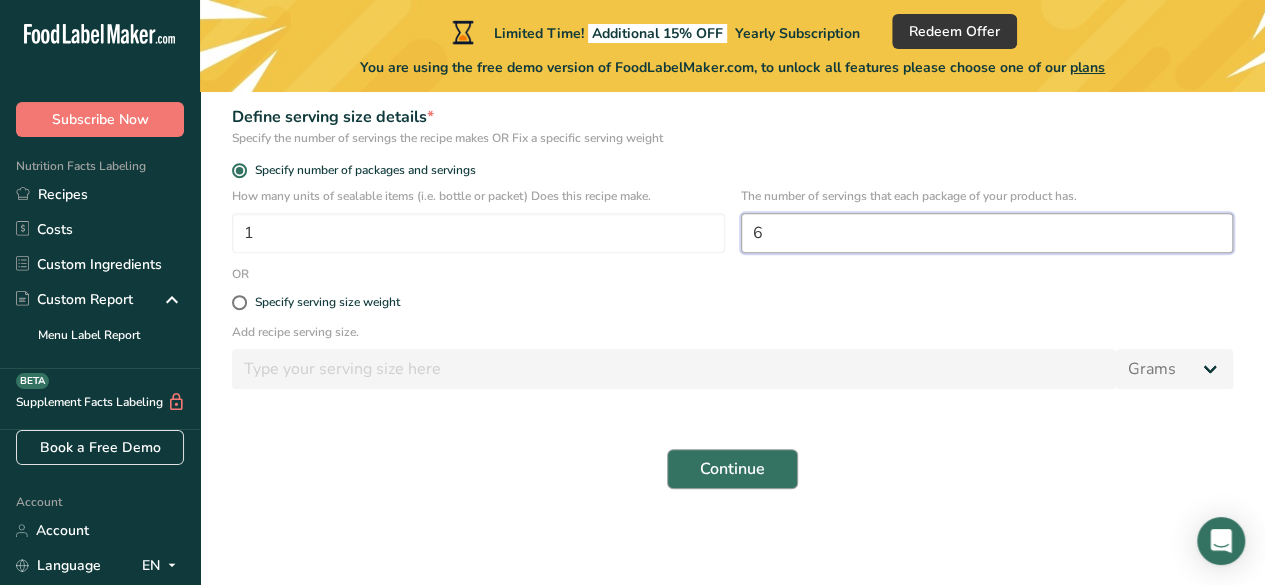 type on "6" 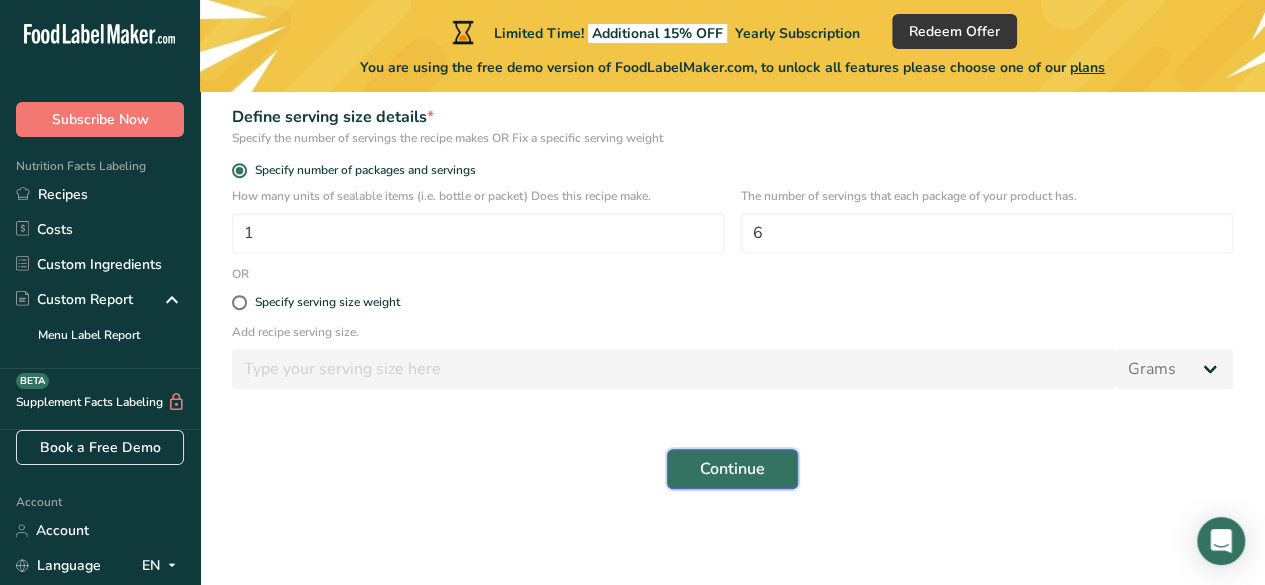 click on "Continue" at bounding box center [732, 469] 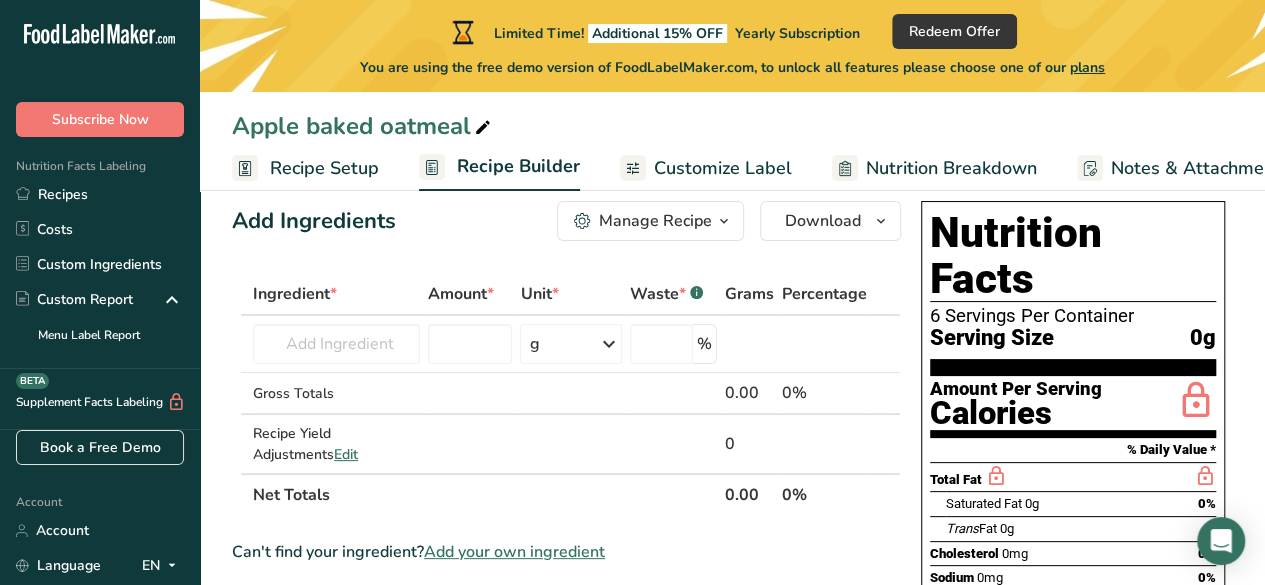 scroll, scrollTop: 36, scrollLeft: 0, axis: vertical 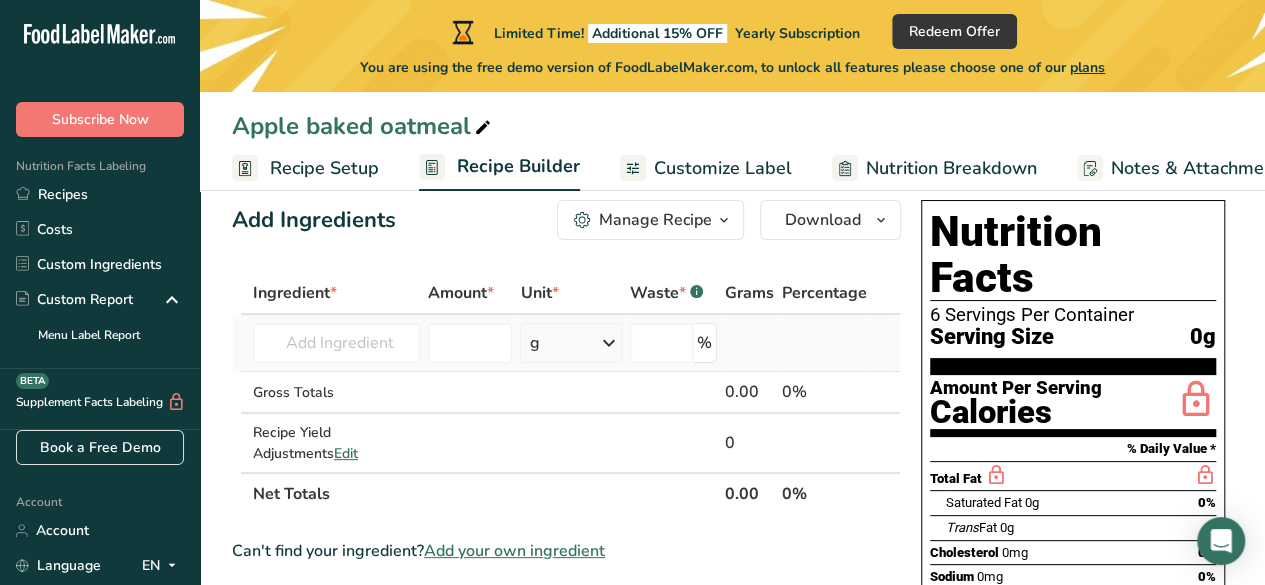 click on "g" at bounding box center [571, 343] 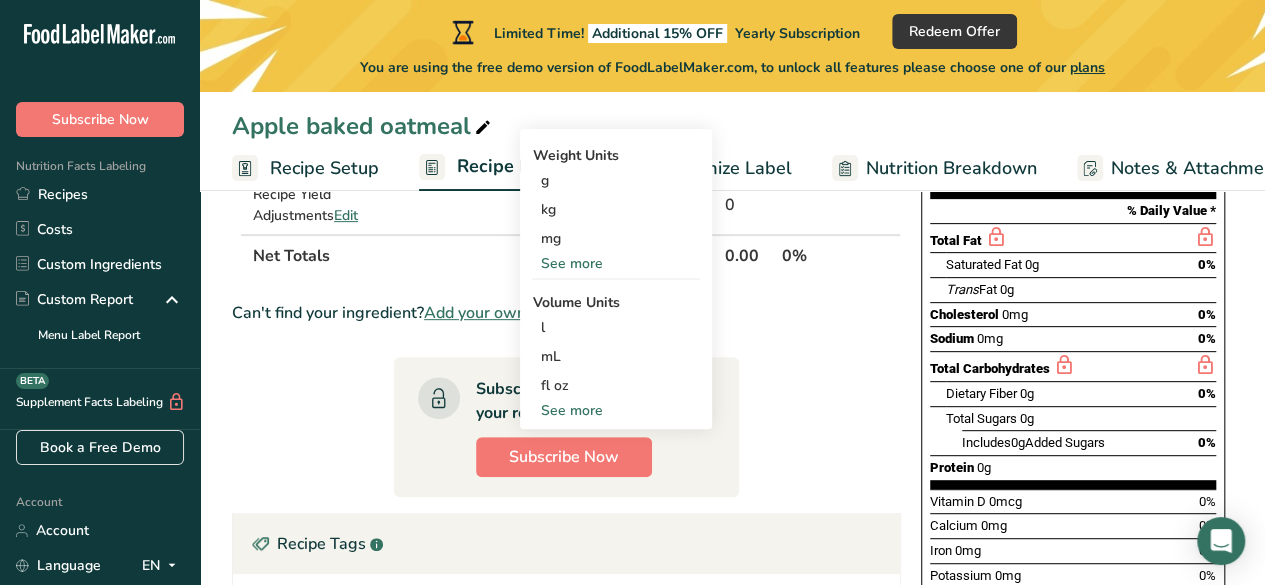 scroll, scrollTop: 277, scrollLeft: 0, axis: vertical 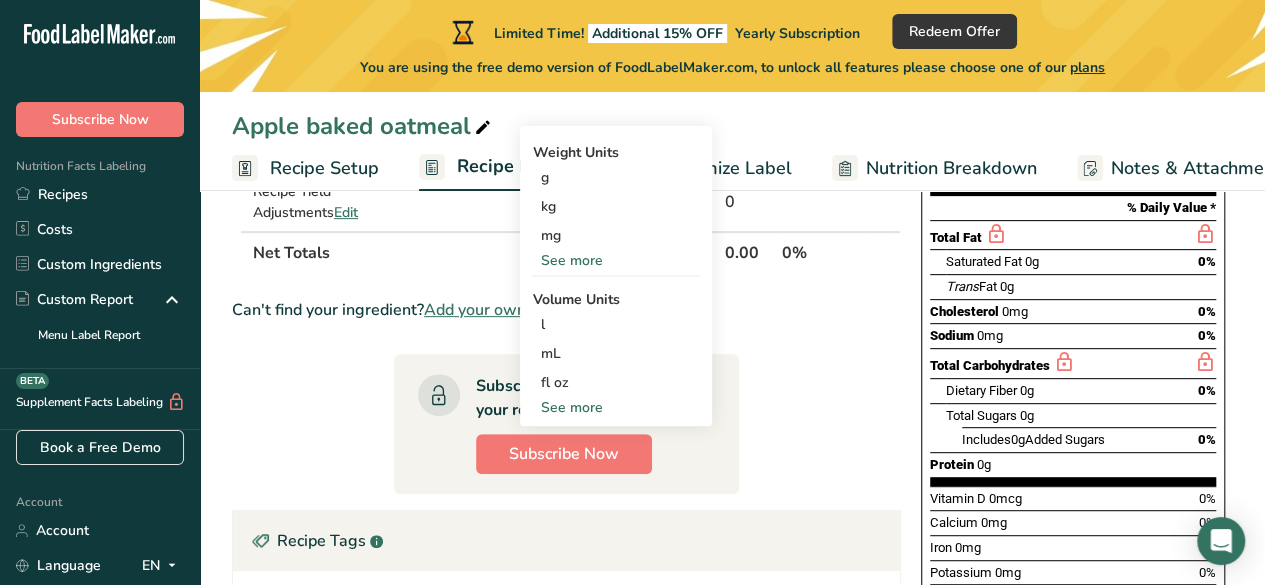 click on "See more" at bounding box center [616, 407] 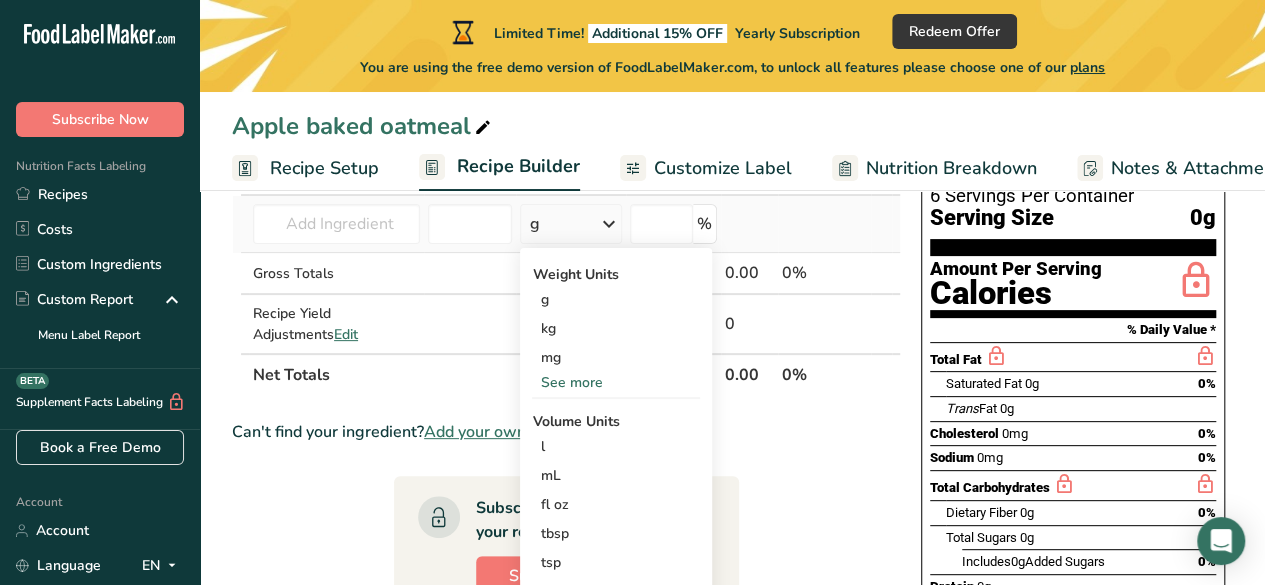 scroll, scrollTop: 147, scrollLeft: 0, axis: vertical 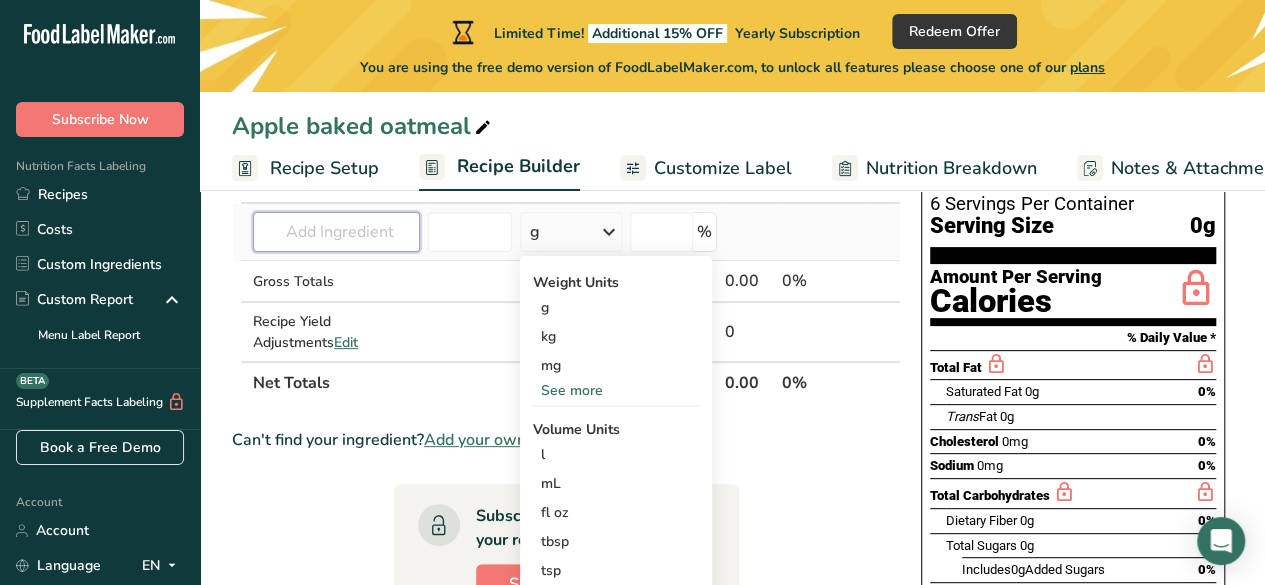 click at bounding box center [336, 232] 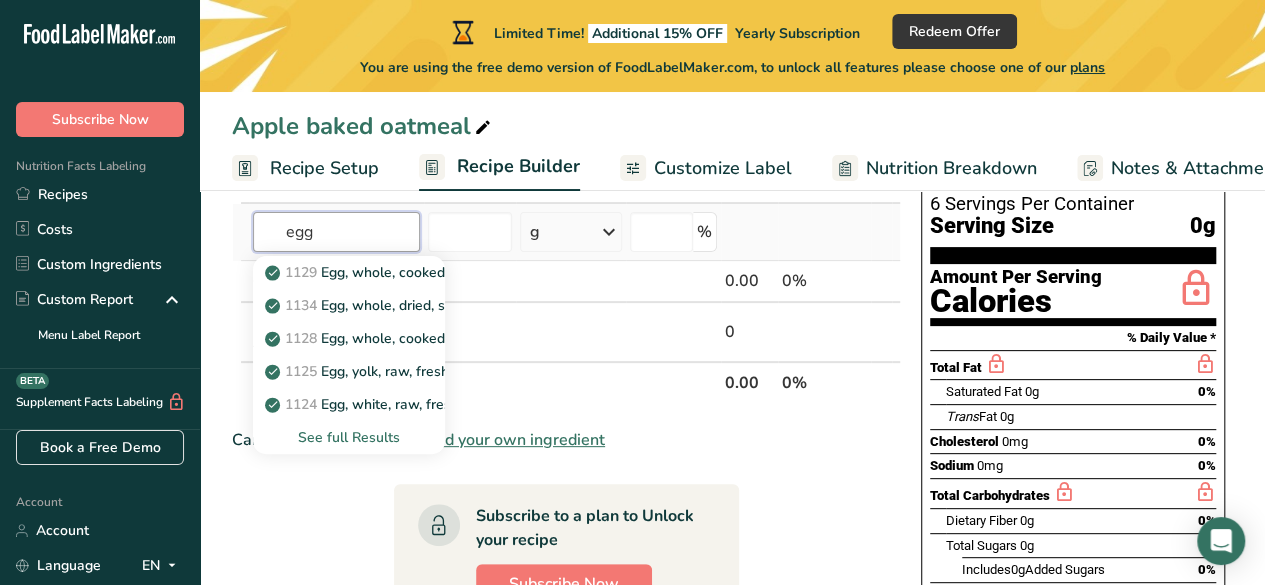 type on "egg" 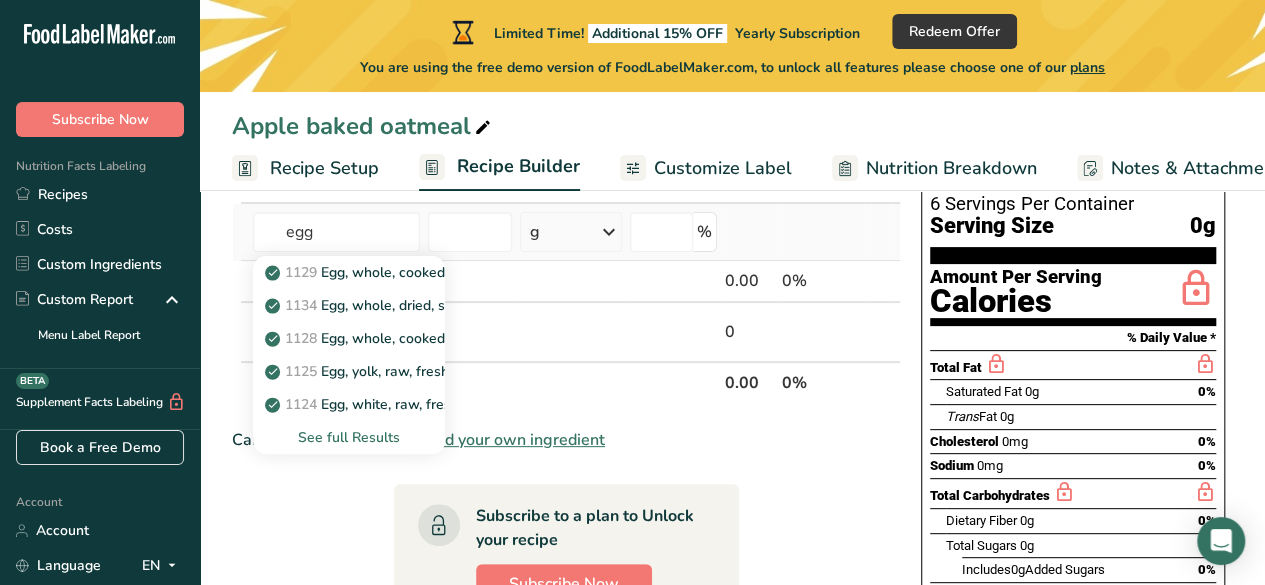 type 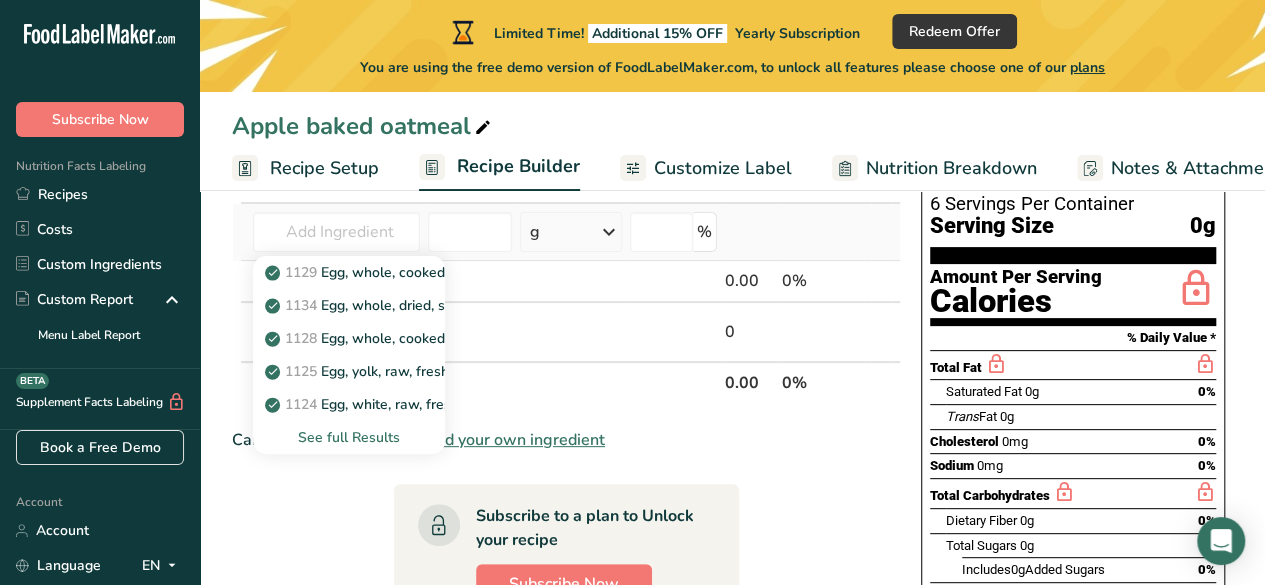 click on "See full Results" at bounding box center [349, 437] 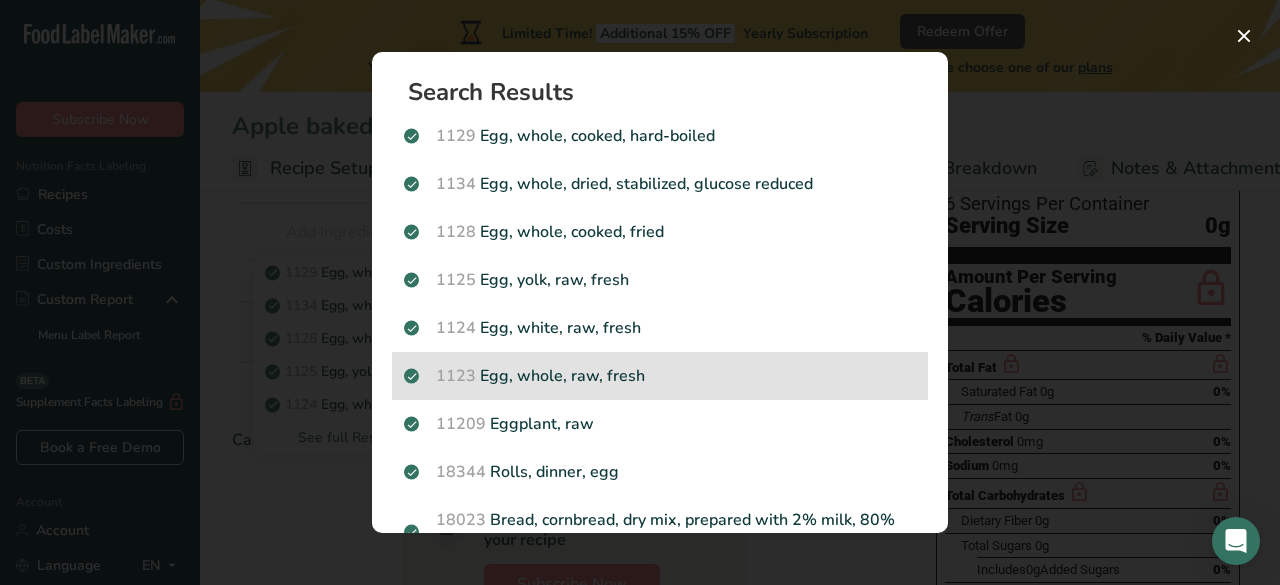 click on "1123
Egg, whole, raw, fresh" at bounding box center [660, 376] 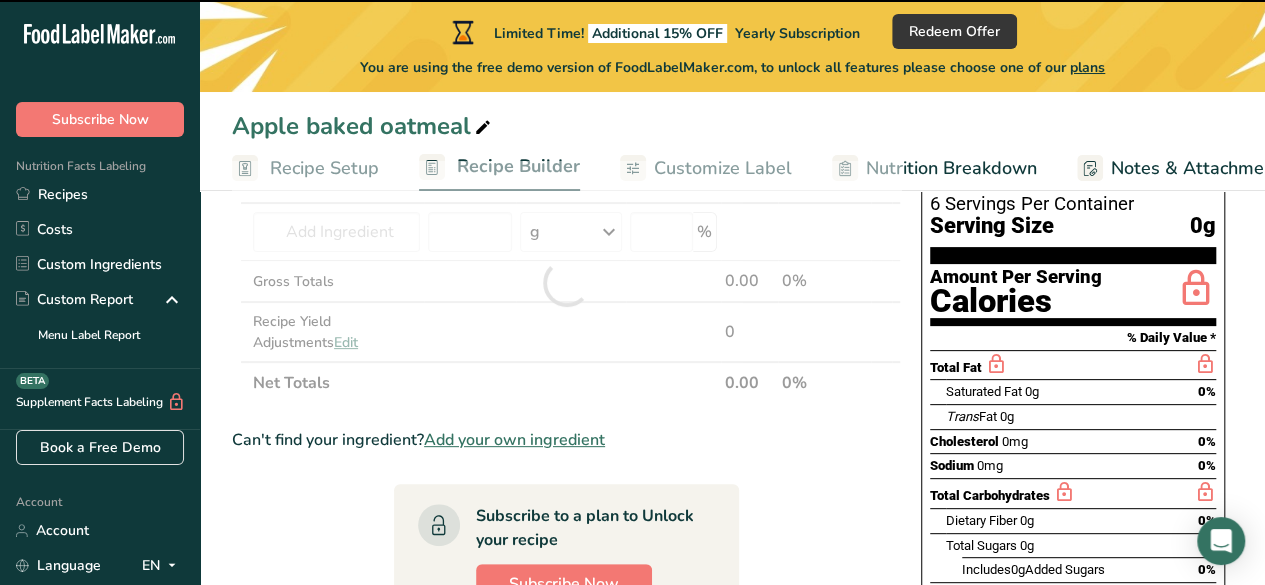 type on "0" 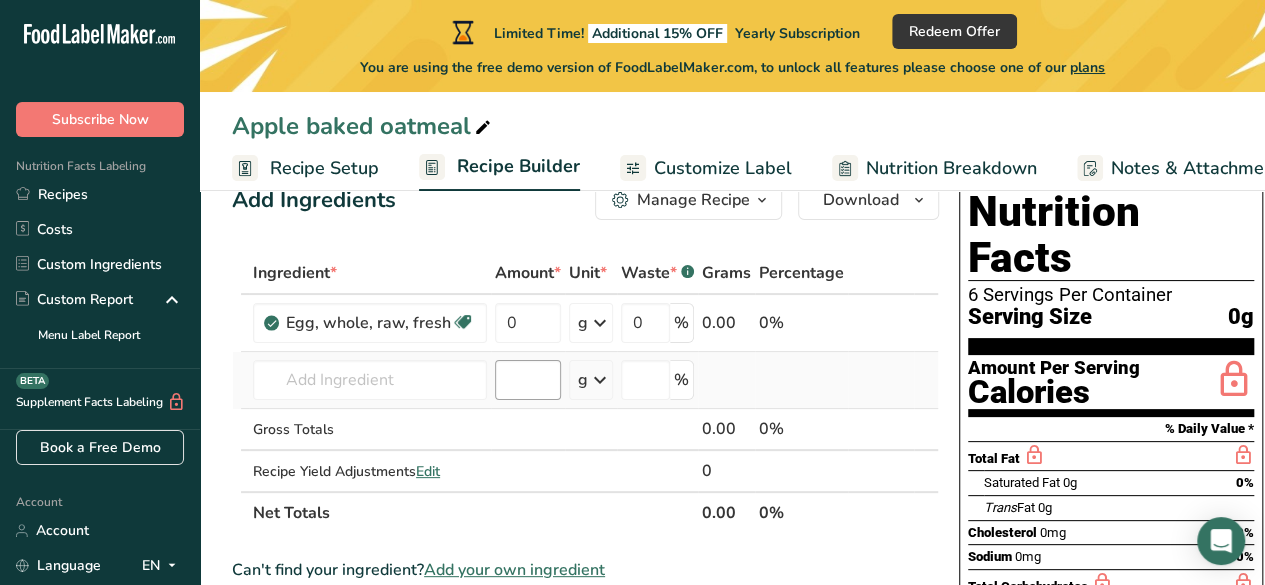 scroll, scrollTop: 55, scrollLeft: 0, axis: vertical 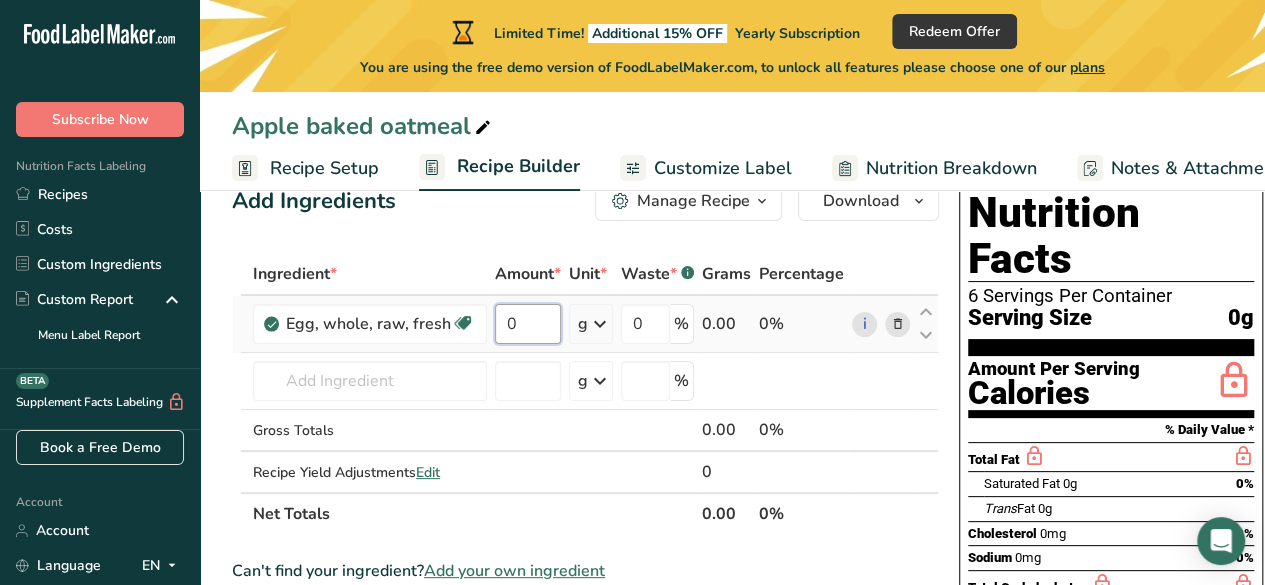click on "0" at bounding box center [528, 324] 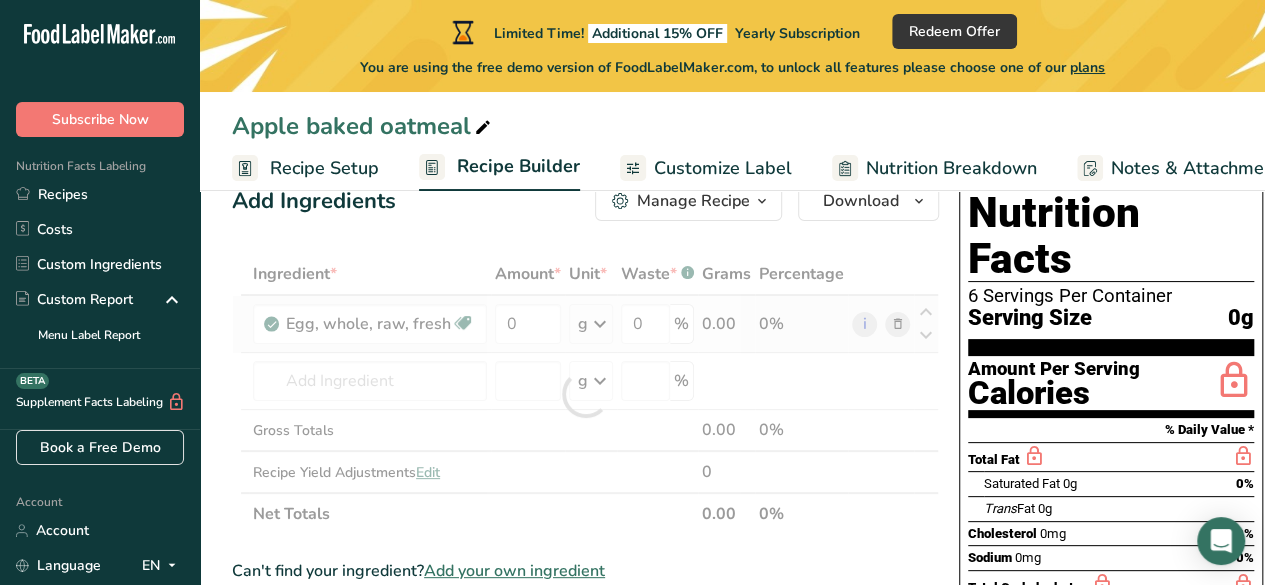 click on "Ingredient *
Amount *
Unit *
Waste *   .a-a{fill:#347362;}.b-a{fill:#fff;}          Grams
Percentage
Egg, whole, raw, fresh
Gluten free
Vegetarian
Soy free
0
g
Portions
1 large
1 extra large
1 jumbo
See more
Weight Units
g
kg
mg
See more
Volume Units
l
Volume units require a density conversion. If you know your ingredient's density enter it below. Otherwise, click on "RIA" our AI Regulatory bot - she will be able to help you
lb/ft3
g/cm3
Confirm
mL
lb/ft3" at bounding box center [585, 394] 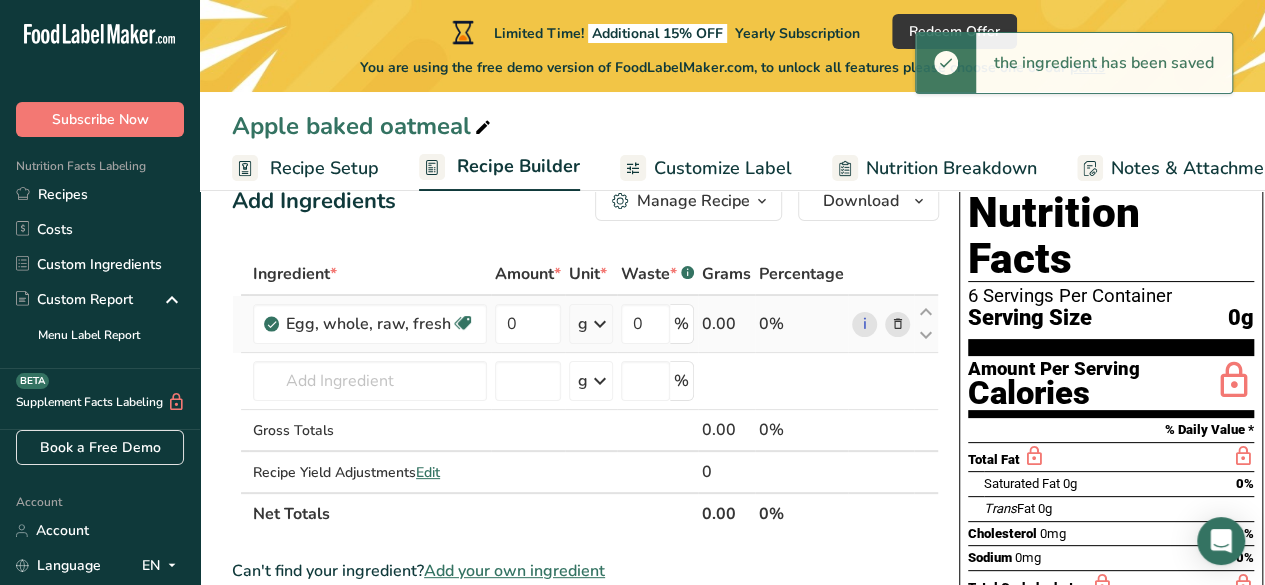 click at bounding box center [600, 324] 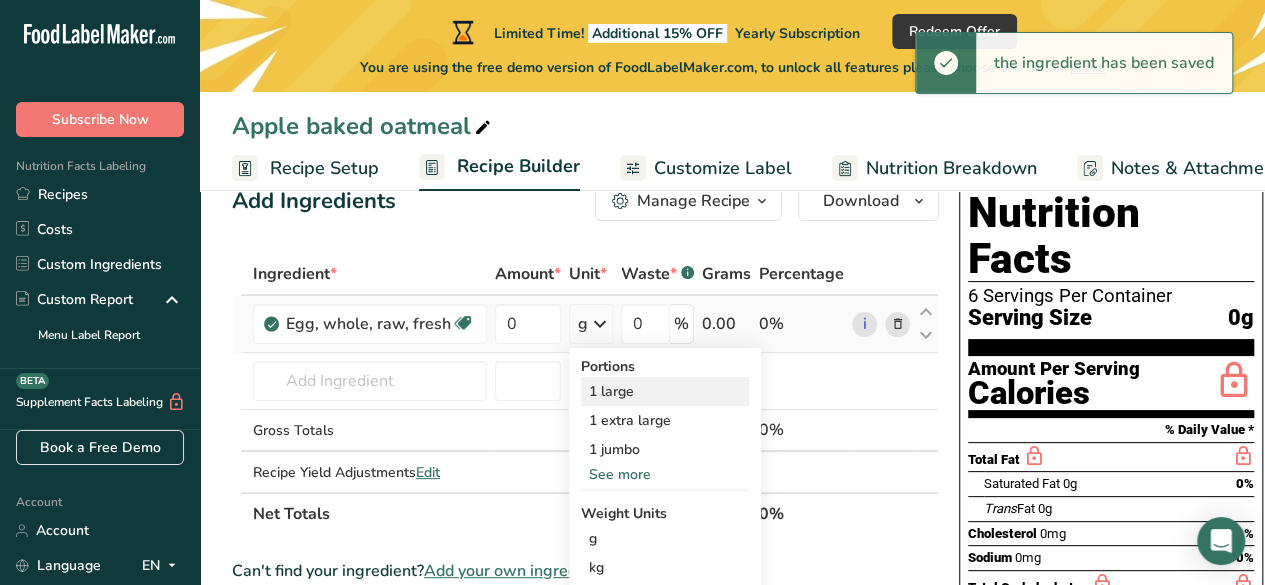 click on "1 large" at bounding box center (665, 391) 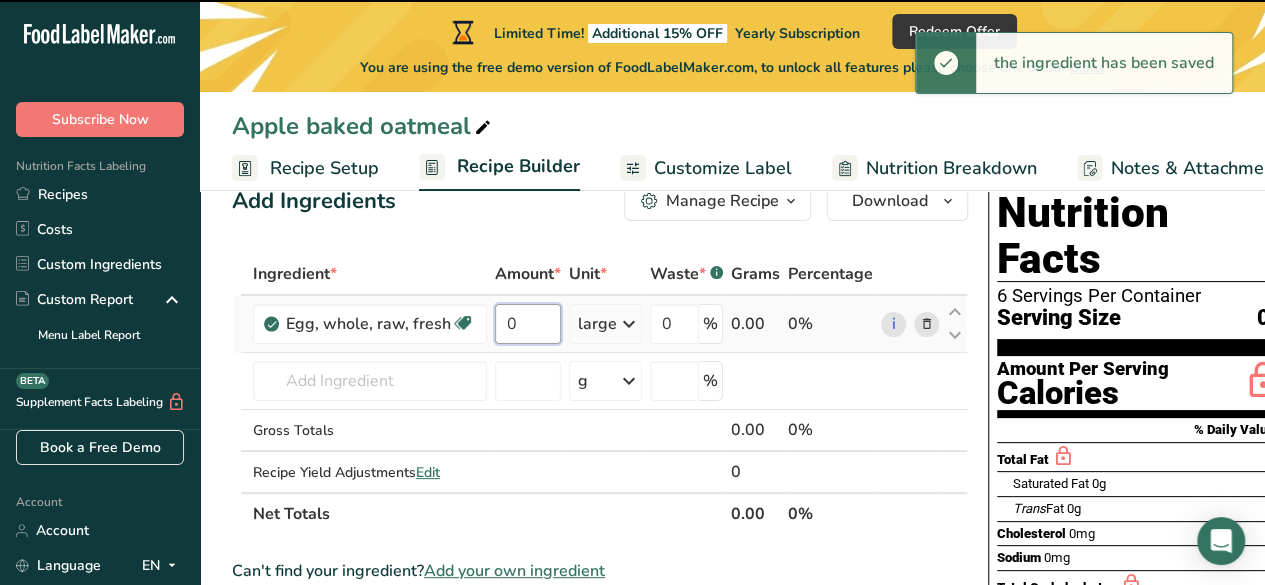 click on "0" at bounding box center (528, 324) 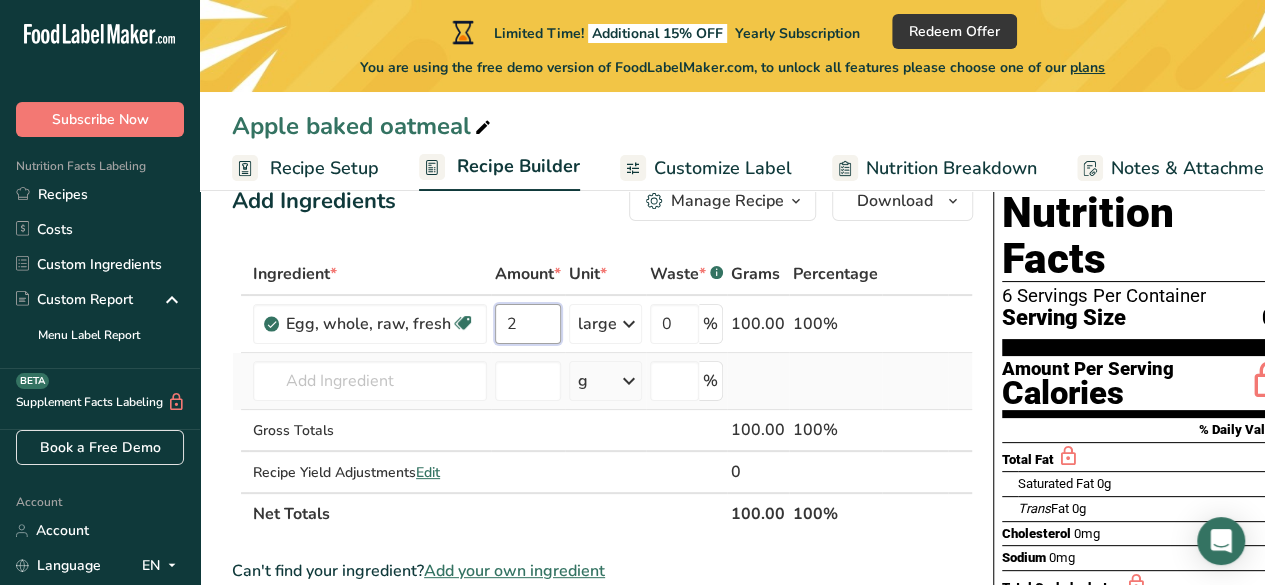 scroll, scrollTop: 0, scrollLeft: 30, axis: horizontal 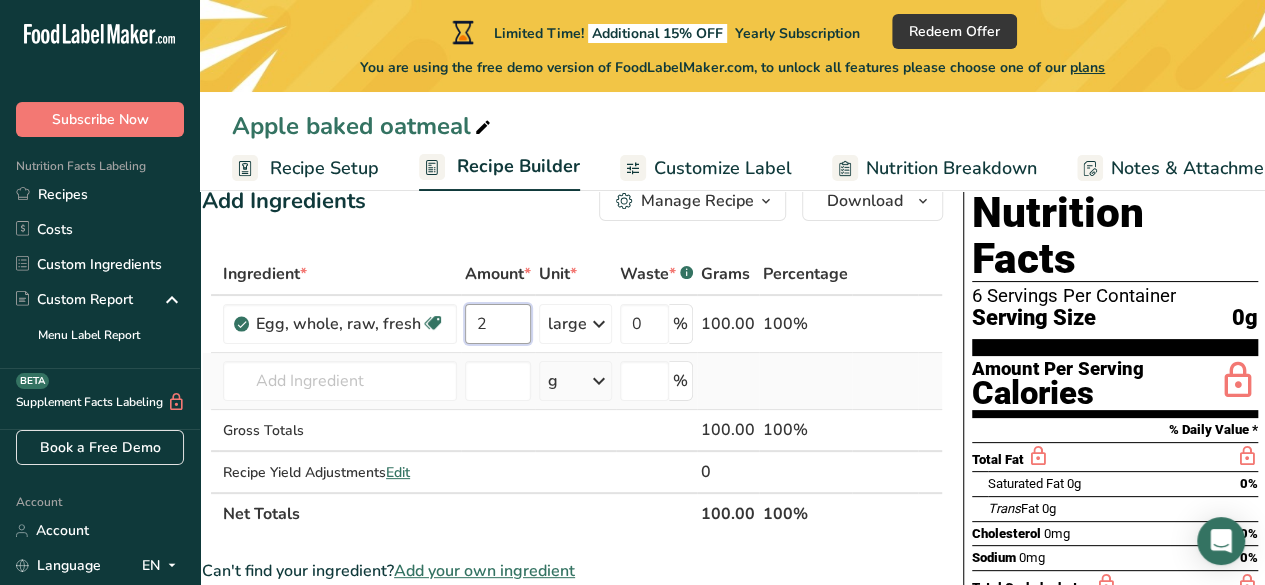 type on "2" 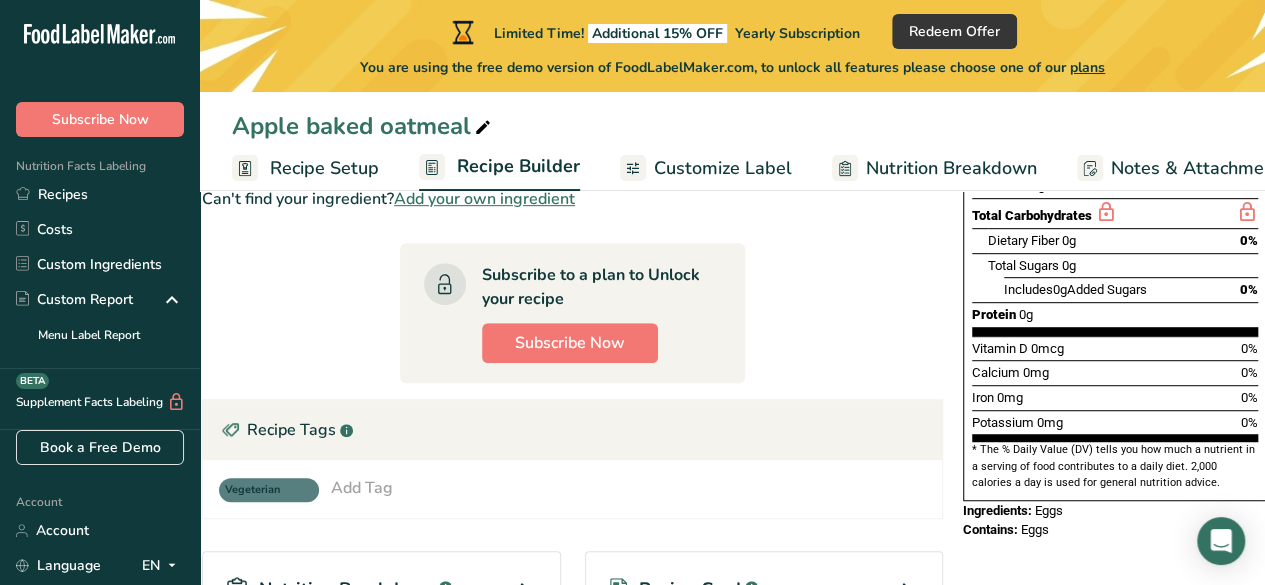 scroll, scrollTop: 429, scrollLeft: 0, axis: vertical 